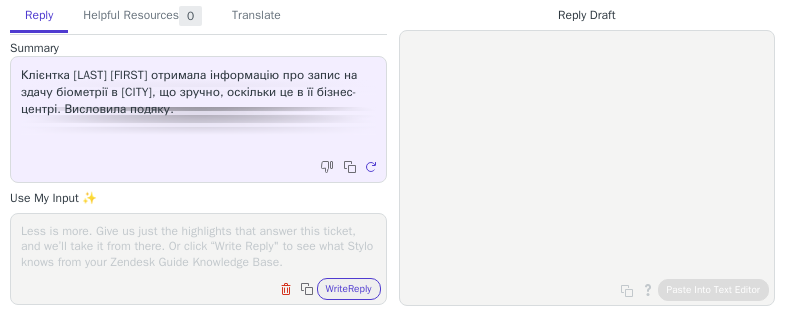 scroll, scrollTop: 0, scrollLeft: 0, axis: both 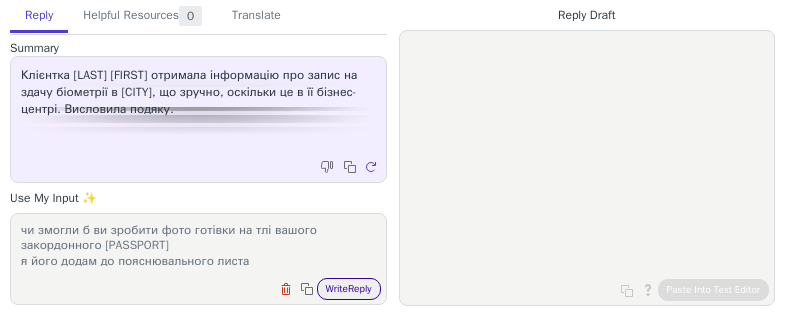 type on "чи змогли б ви зробити фото готівки на тлі вашого закордонного [PASSPORT]
я його додам до пояснювального листа" 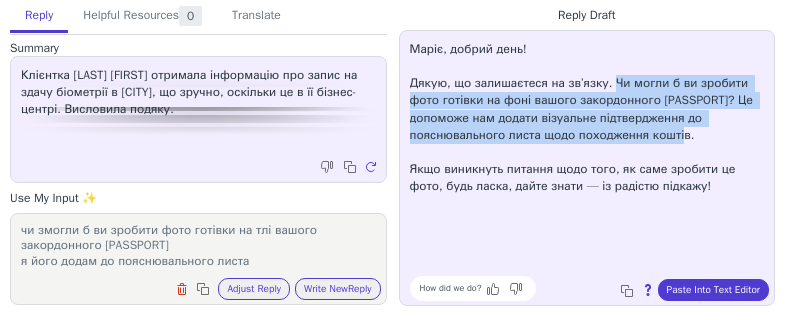 drag, startPoint x: 605, startPoint y: 76, endPoint x: 634, endPoint y: 137, distance: 67.54258 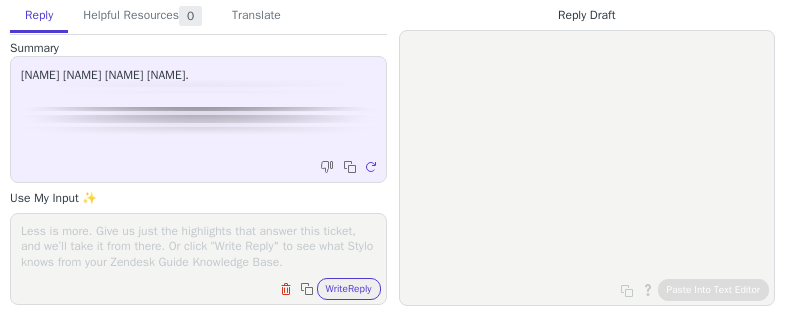 scroll, scrollTop: 0, scrollLeft: 0, axis: both 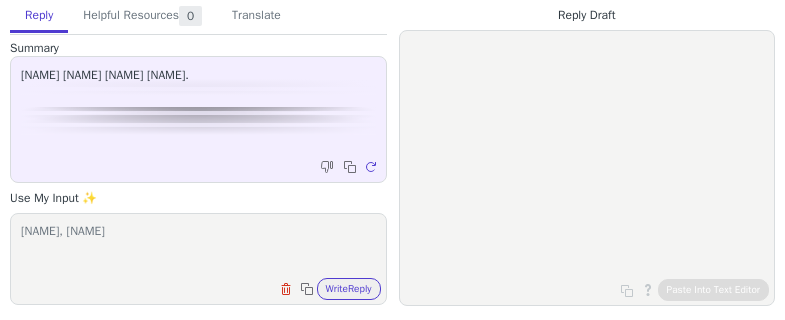 type on "[NAME], [NAME]" 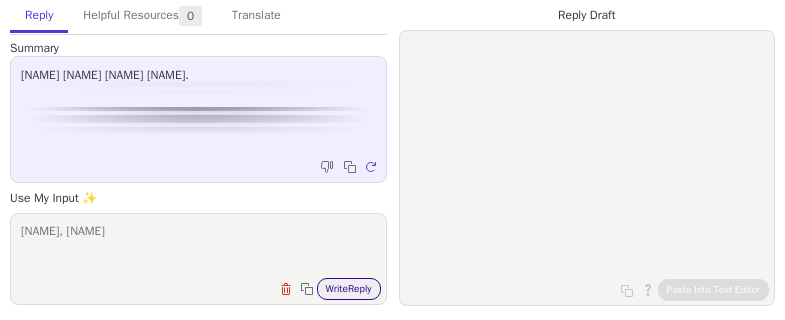 click on "Write  Reply" at bounding box center [349, 289] 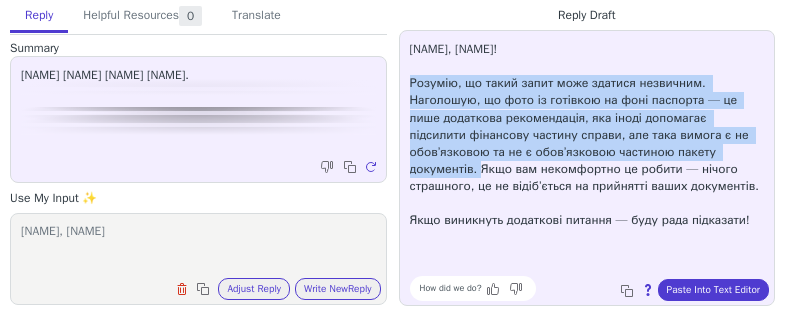drag, startPoint x: 412, startPoint y: 77, endPoint x: 652, endPoint y: 149, distance: 250.56735 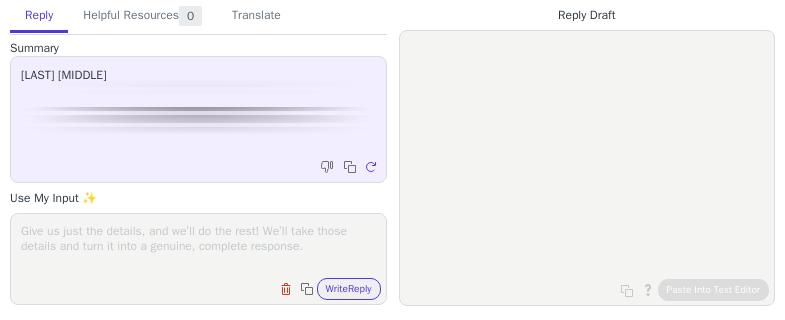 scroll, scrollTop: 0, scrollLeft: 0, axis: both 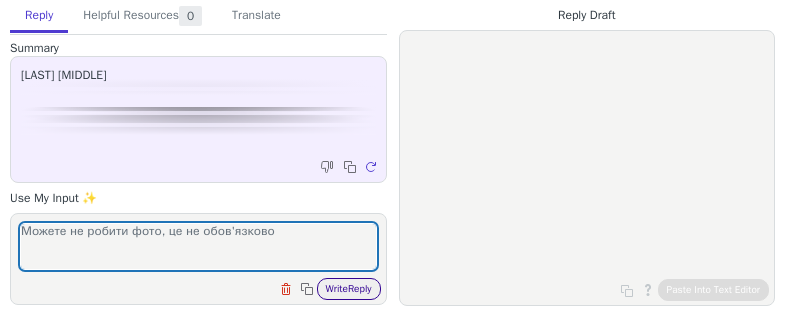 click on "Write  Reply" at bounding box center [349, 289] 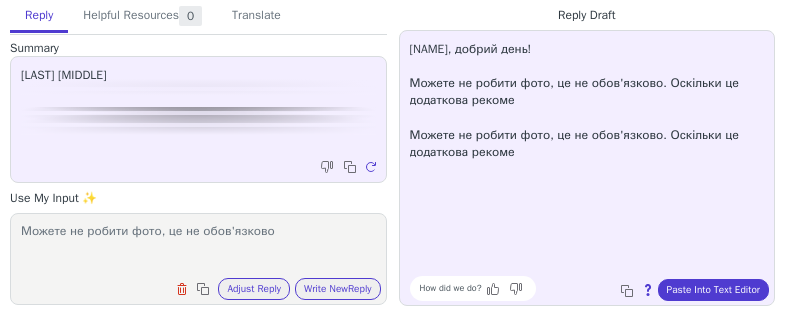 click on "Можете не робити фото, це не обов'язково" at bounding box center [198, 246] 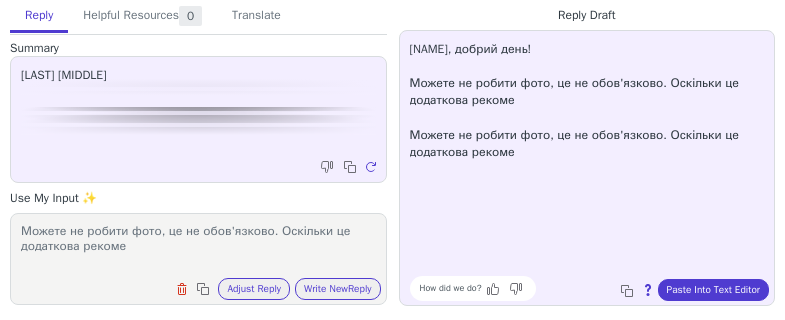 scroll, scrollTop: 1, scrollLeft: 0, axis: vertical 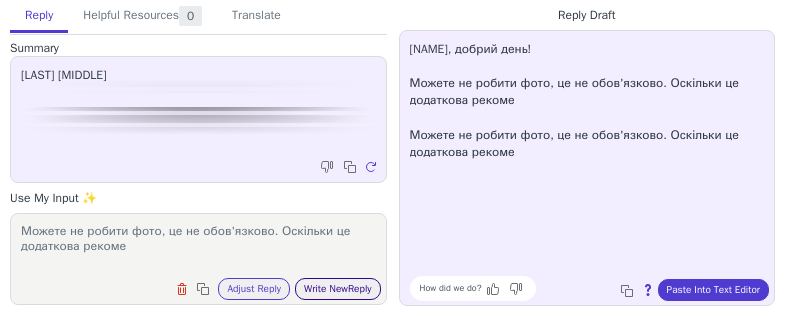 type on "Можете не робити фото, це не обов'язково. Оскільки це додаткова рекоме" 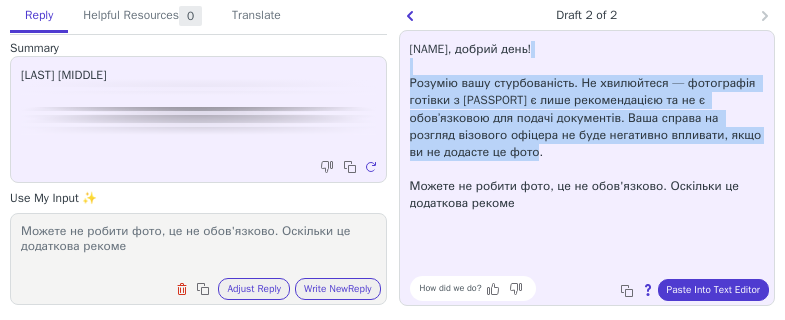 drag, startPoint x: 406, startPoint y: 72, endPoint x: 520, endPoint y: 153, distance: 139.84634 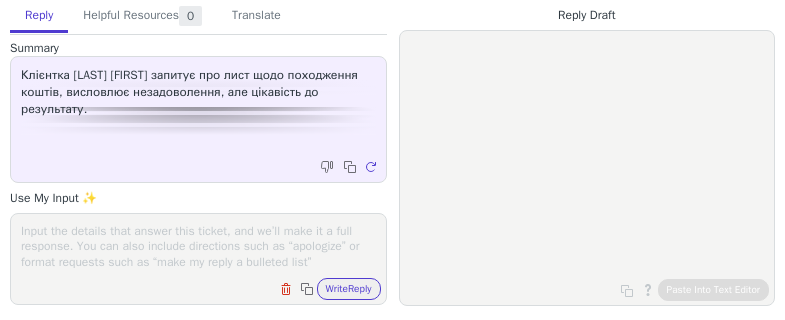 scroll, scrollTop: 0, scrollLeft: 0, axis: both 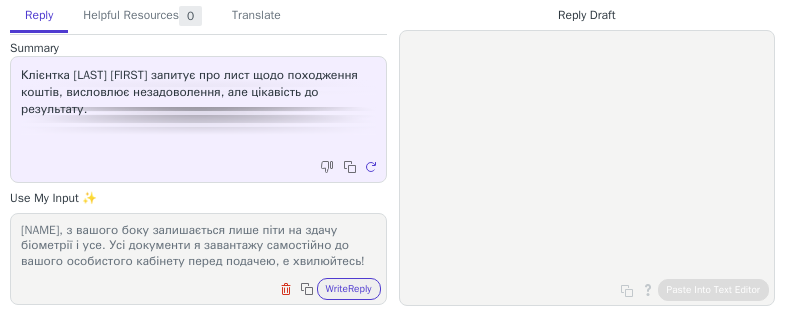 click on "[NAME], з вашого боку залишається лише піти на здачу біометрії і усе. Усі документи я завантажу самостійно до вашого особистого кабінету перед подачею, е хвилюйтесь!" at bounding box center [198, 246] 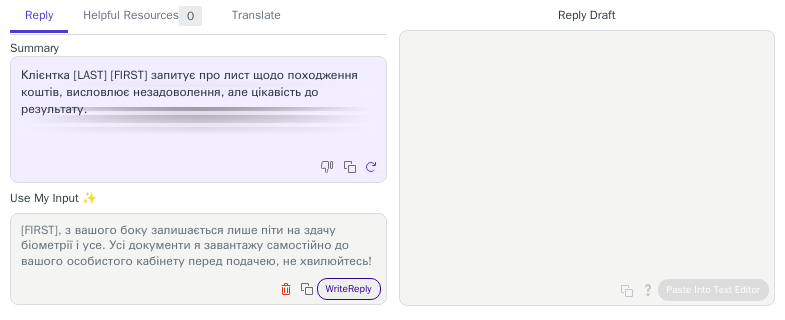 type on "[FIRST], з вашого боку залишається лише піти на здачу біометрії і усе. Усі документи я завантажу самостійно до вашого особистого кабінету перед подачею, не хвилюйтесь!" 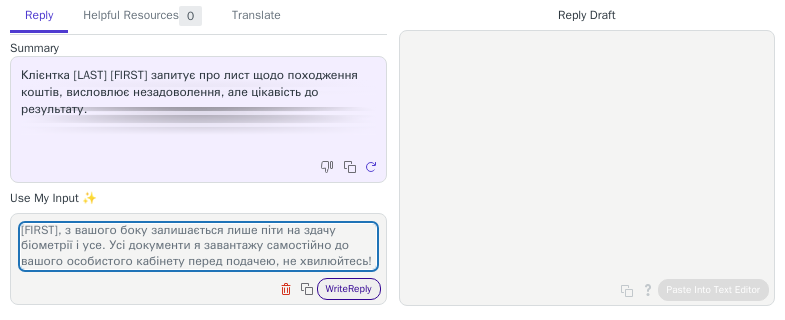 click on "Write  Reply" at bounding box center [349, 289] 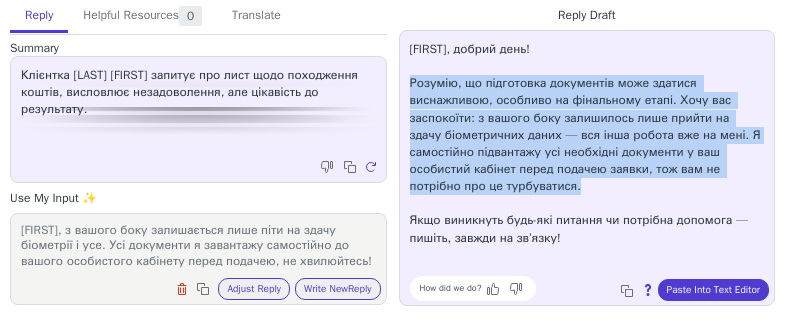 drag, startPoint x: 410, startPoint y: 76, endPoint x: 550, endPoint y: 181, distance: 175 